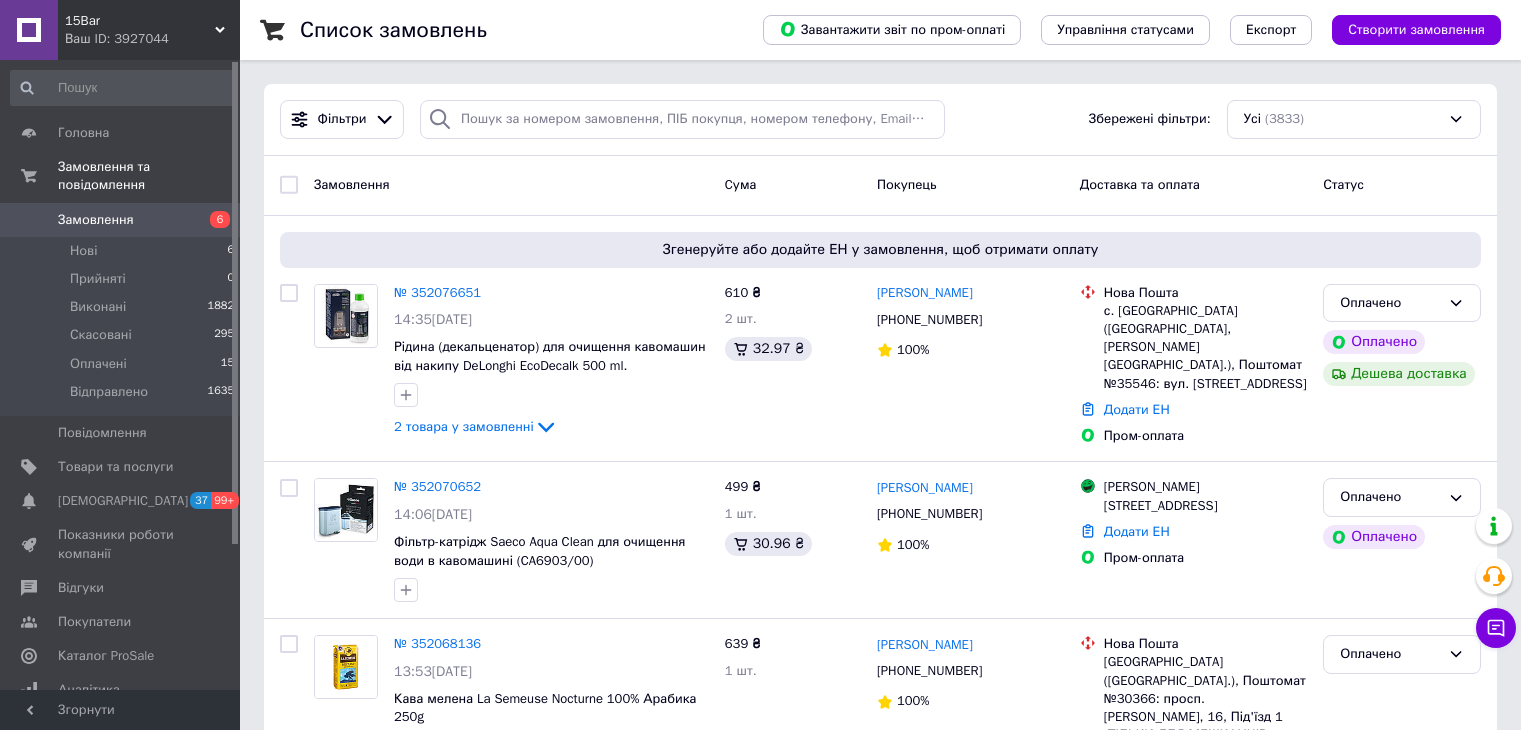 scroll, scrollTop: 0, scrollLeft: 0, axis: both 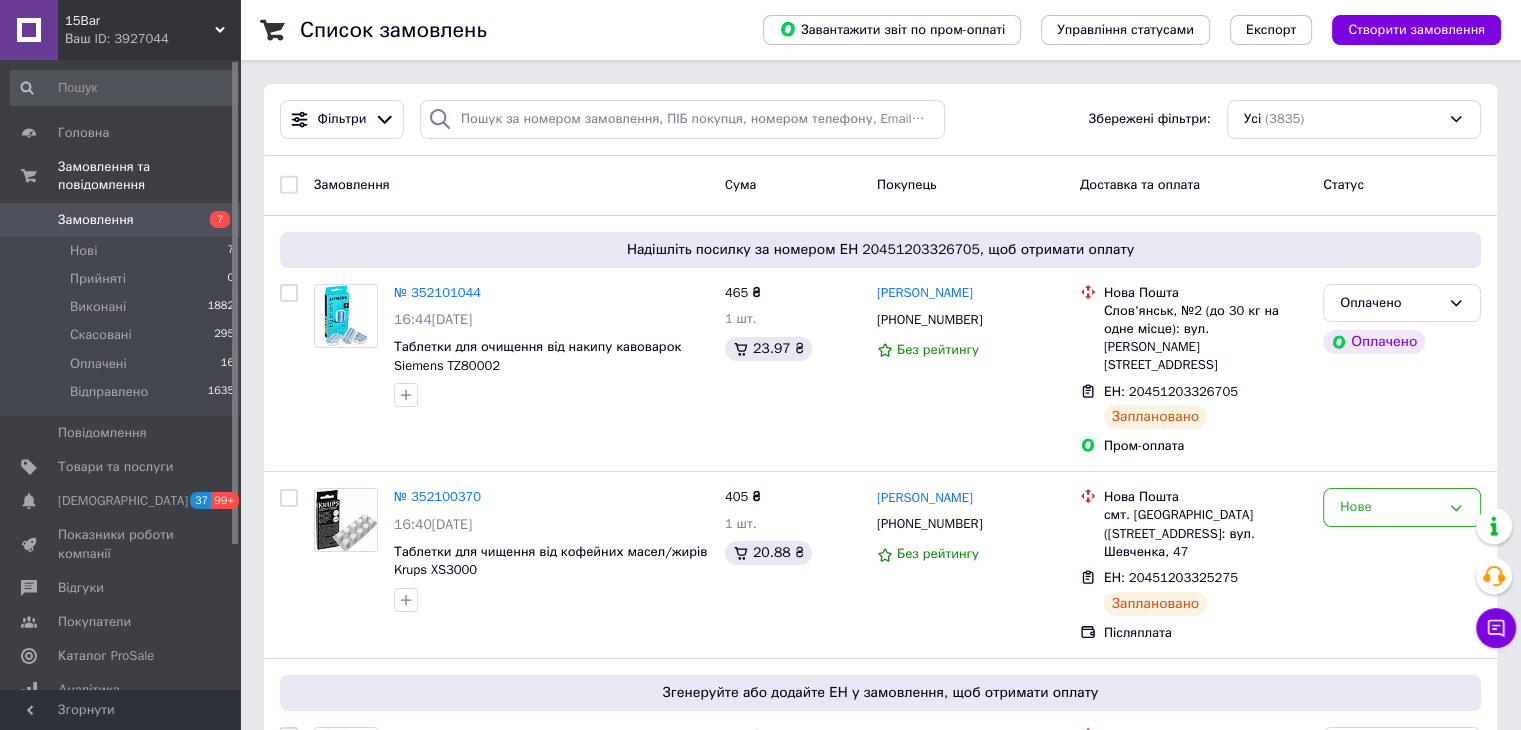 drag, startPoint x: 237, startPoint y: 315, endPoint x: 235, endPoint y: 130, distance: 185.0108 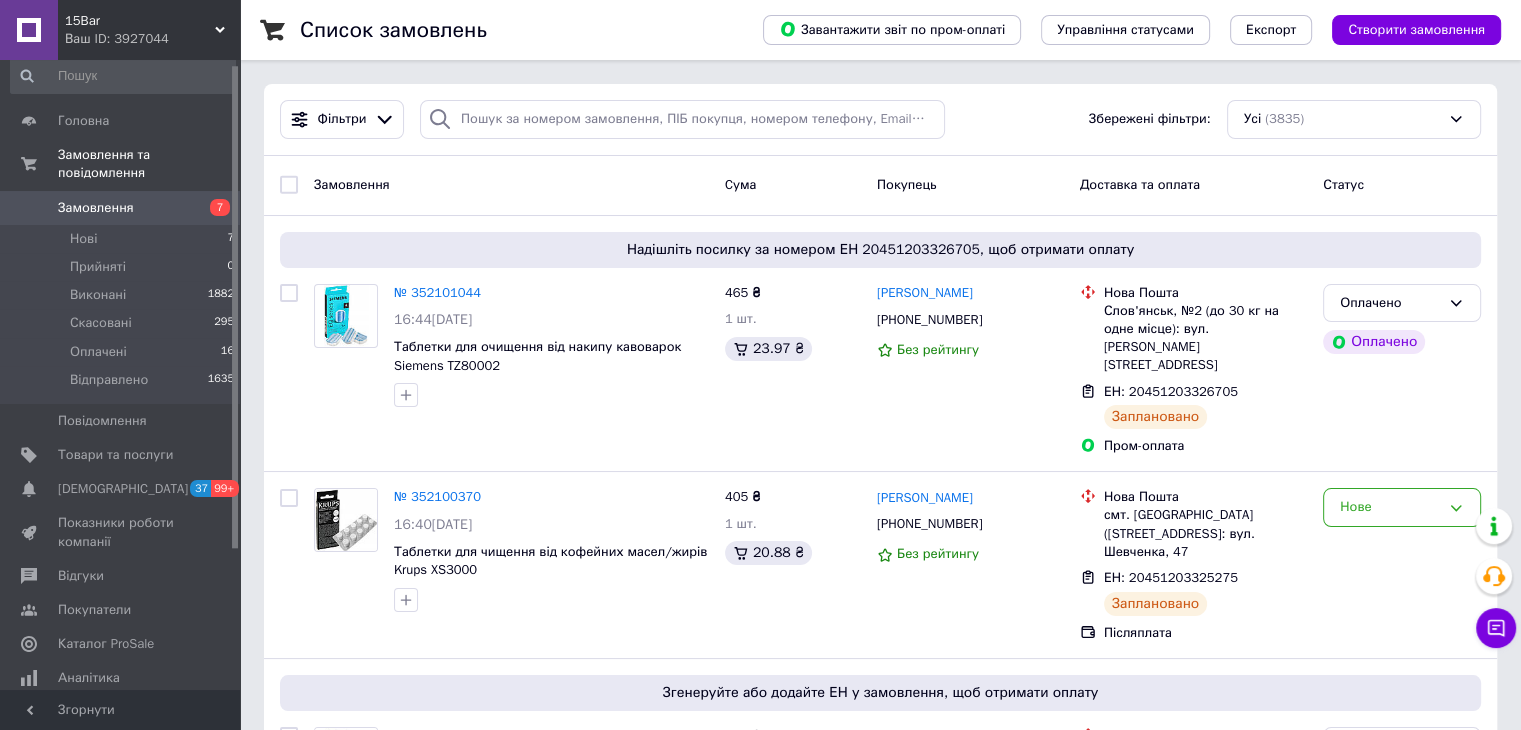 scroll, scrollTop: 0, scrollLeft: 0, axis: both 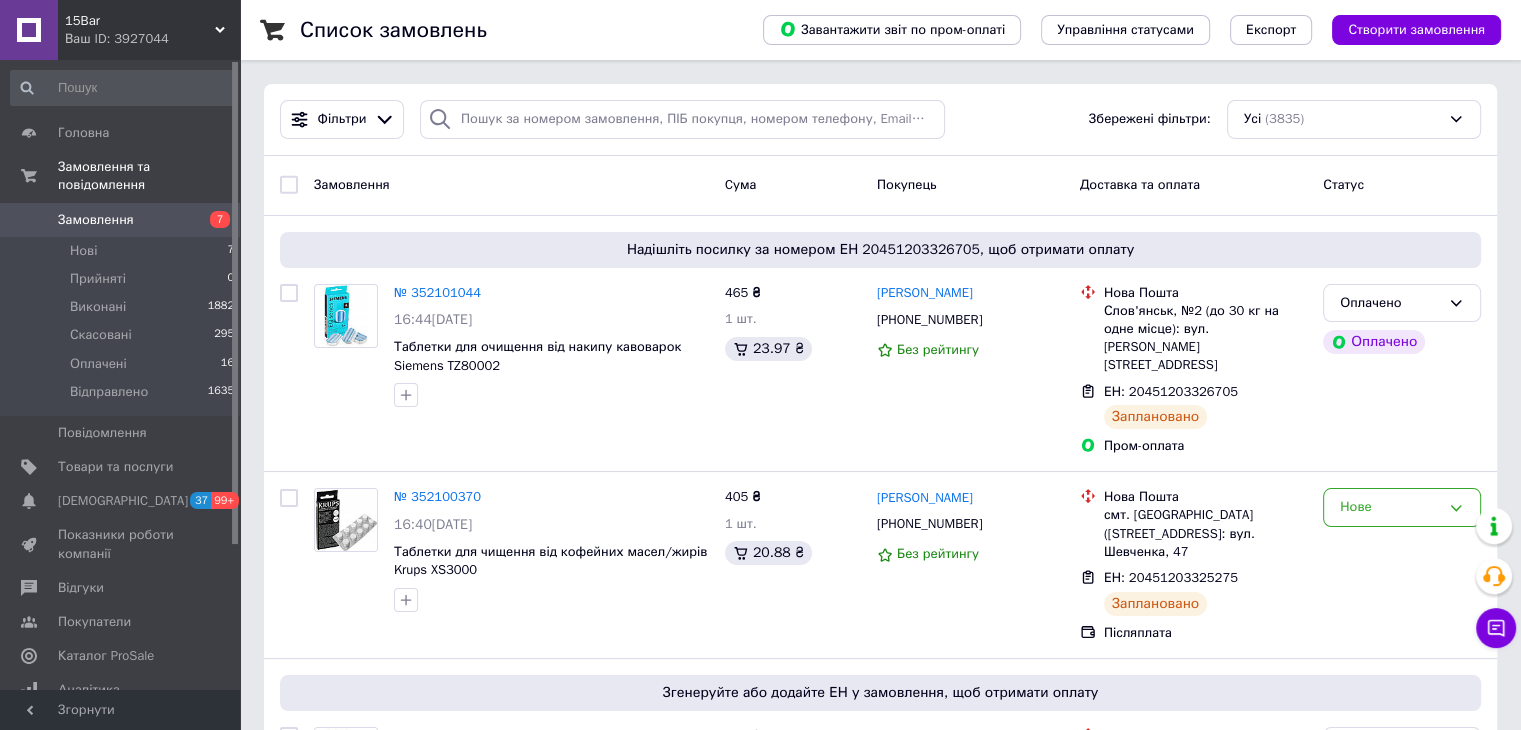 drag, startPoint x: 235, startPoint y: 130, endPoint x: 237, endPoint y: 113, distance: 17.117243 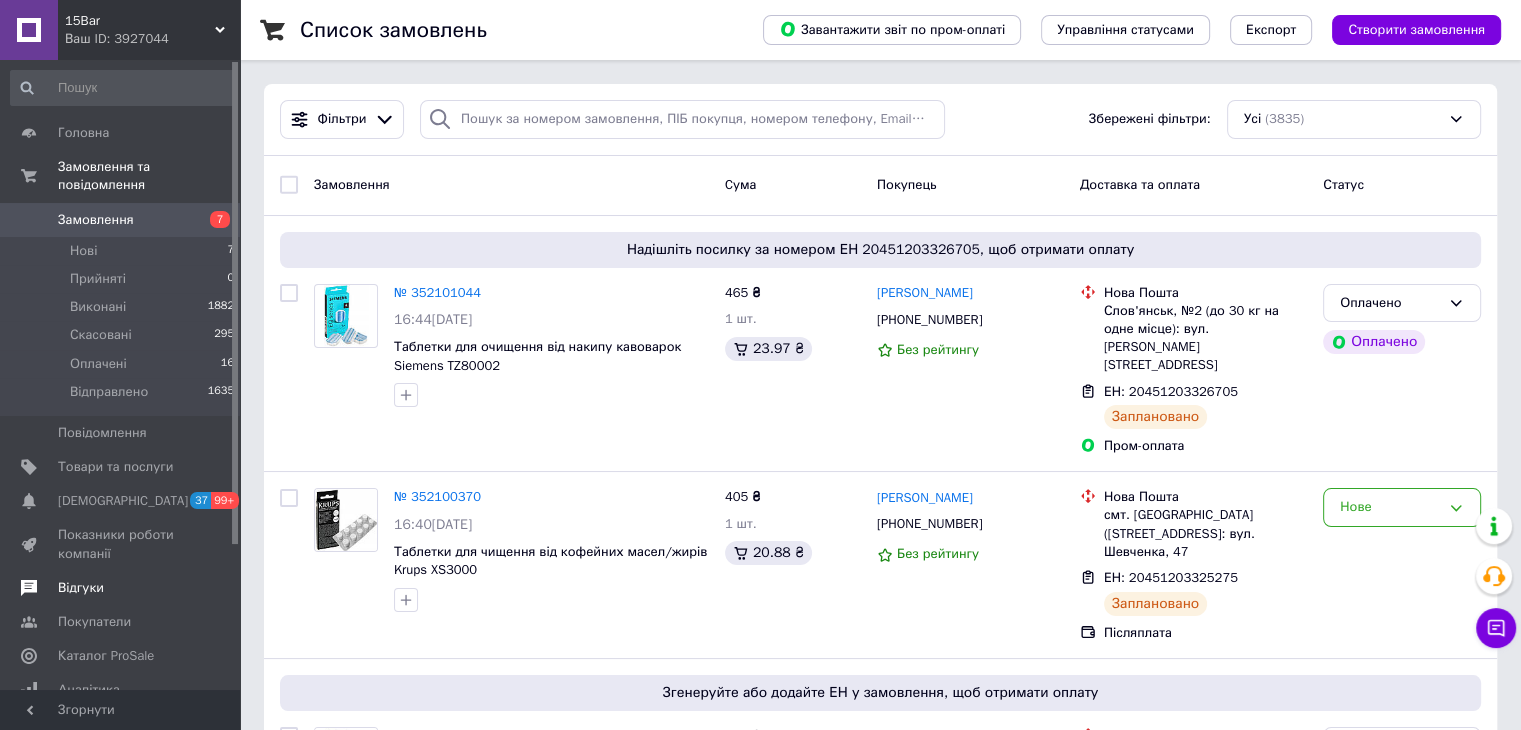 click on "Відгуки" at bounding box center (81, 588) 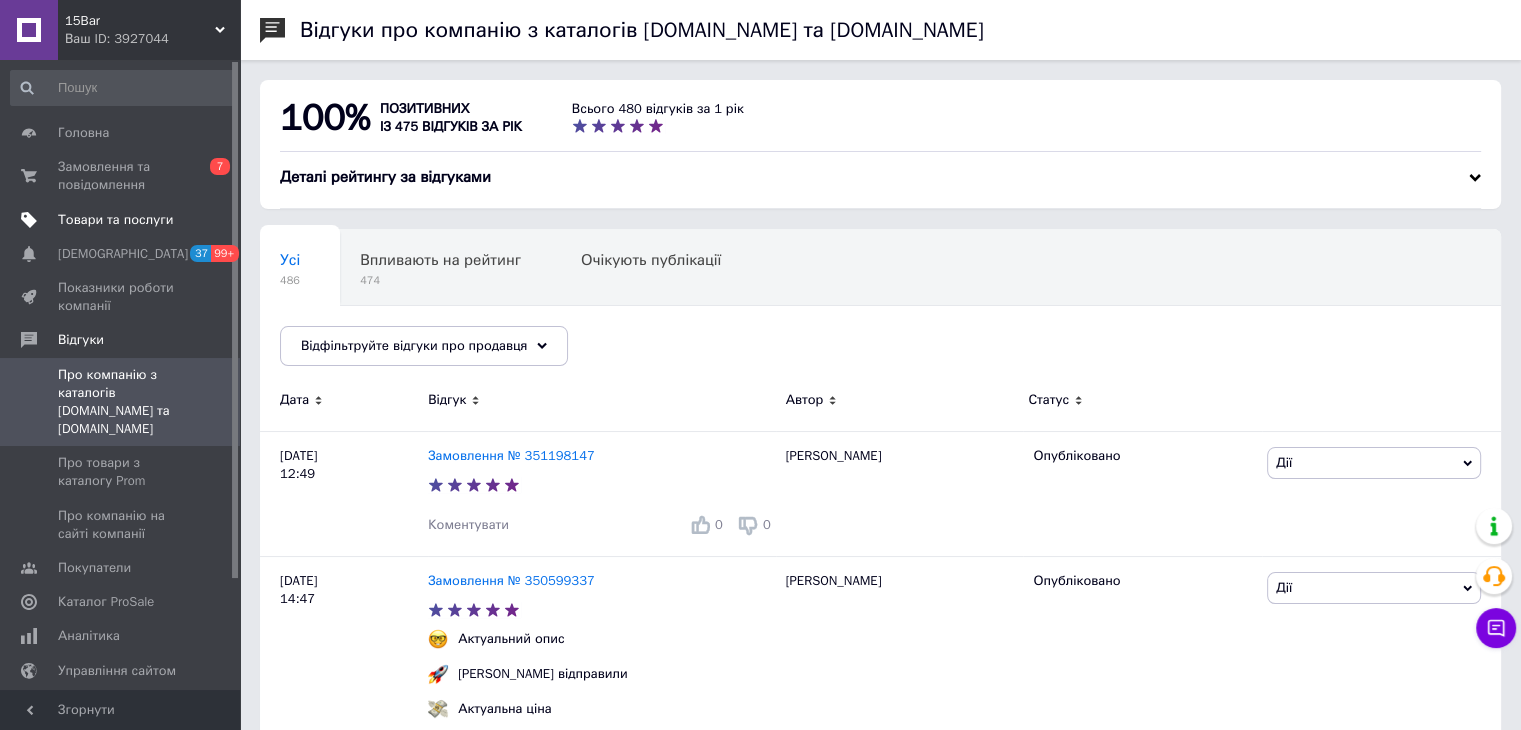 click on "Товари та послуги" at bounding box center [115, 220] 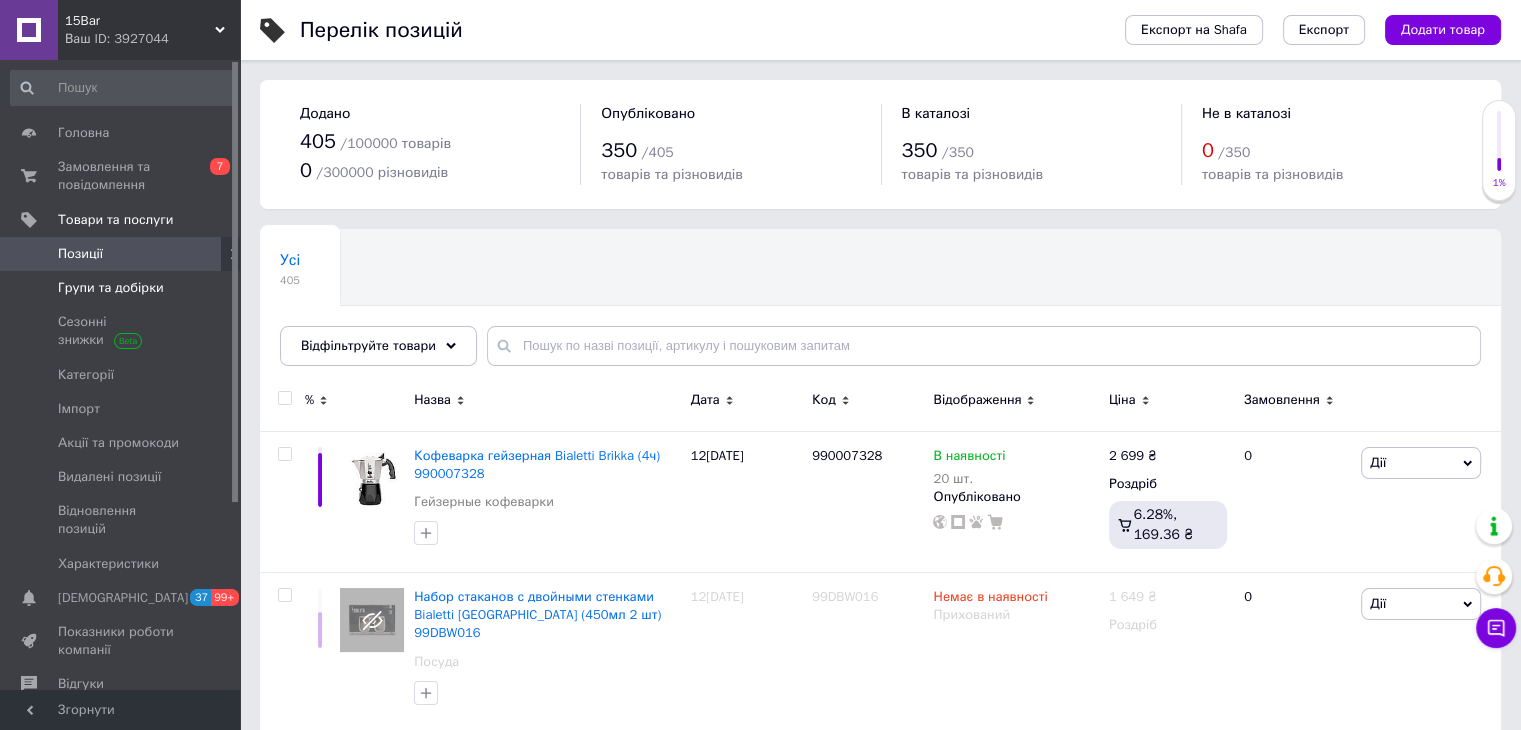 click on "Групи та добірки" at bounding box center [111, 288] 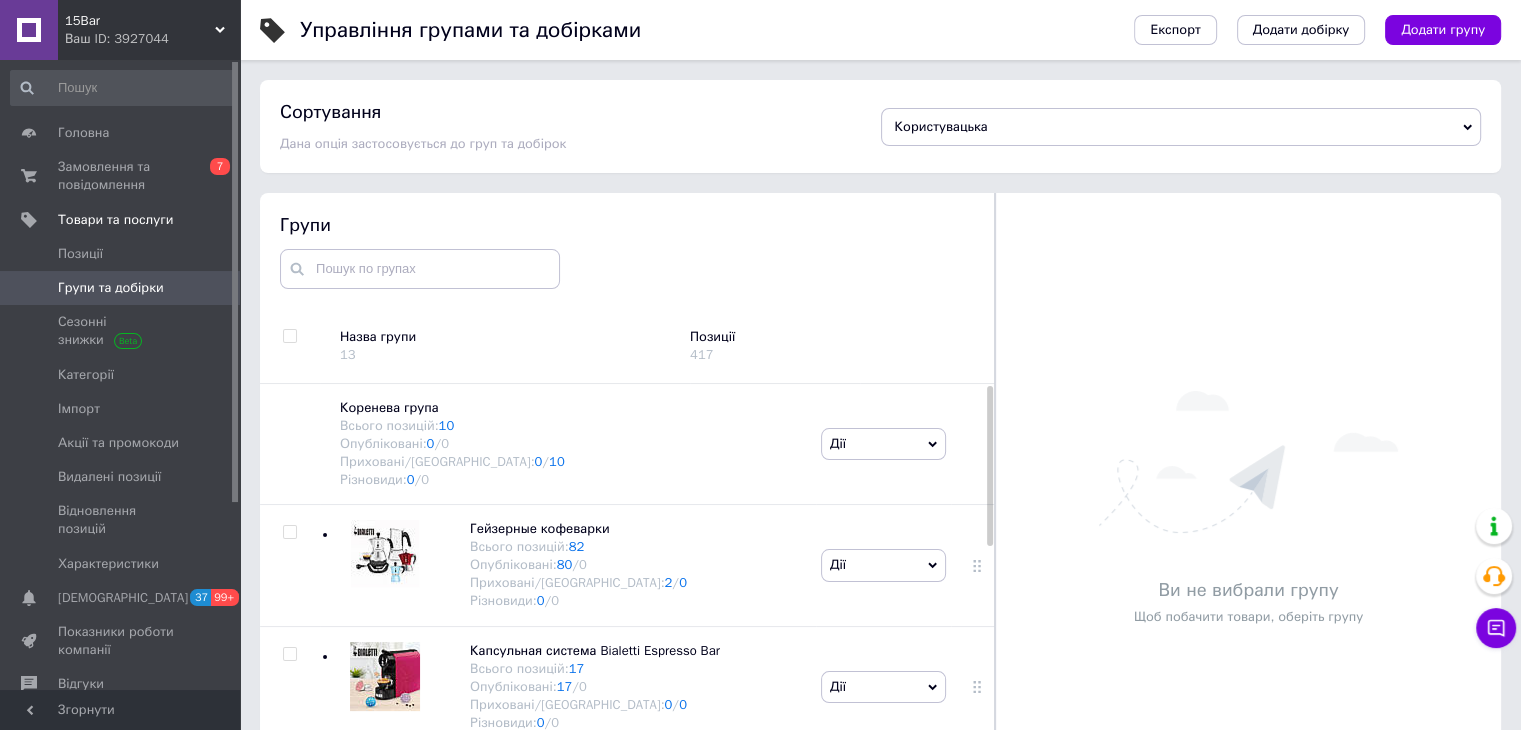 scroll, scrollTop: 113, scrollLeft: 0, axis: vertical 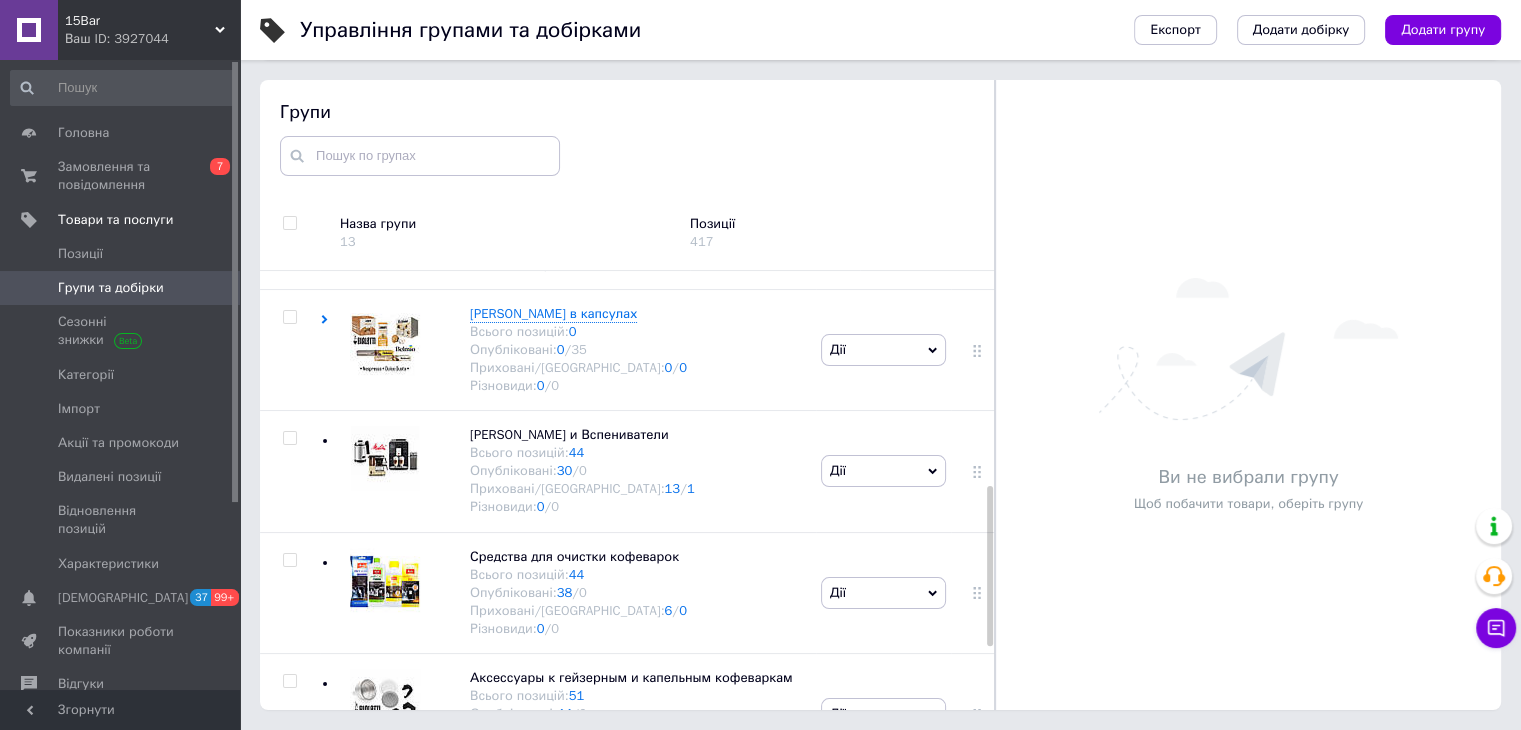drag, startPoint x: 987, startPoint y: 320, endPoint x: 1004, endPoint y: 533, distance: 213.67732 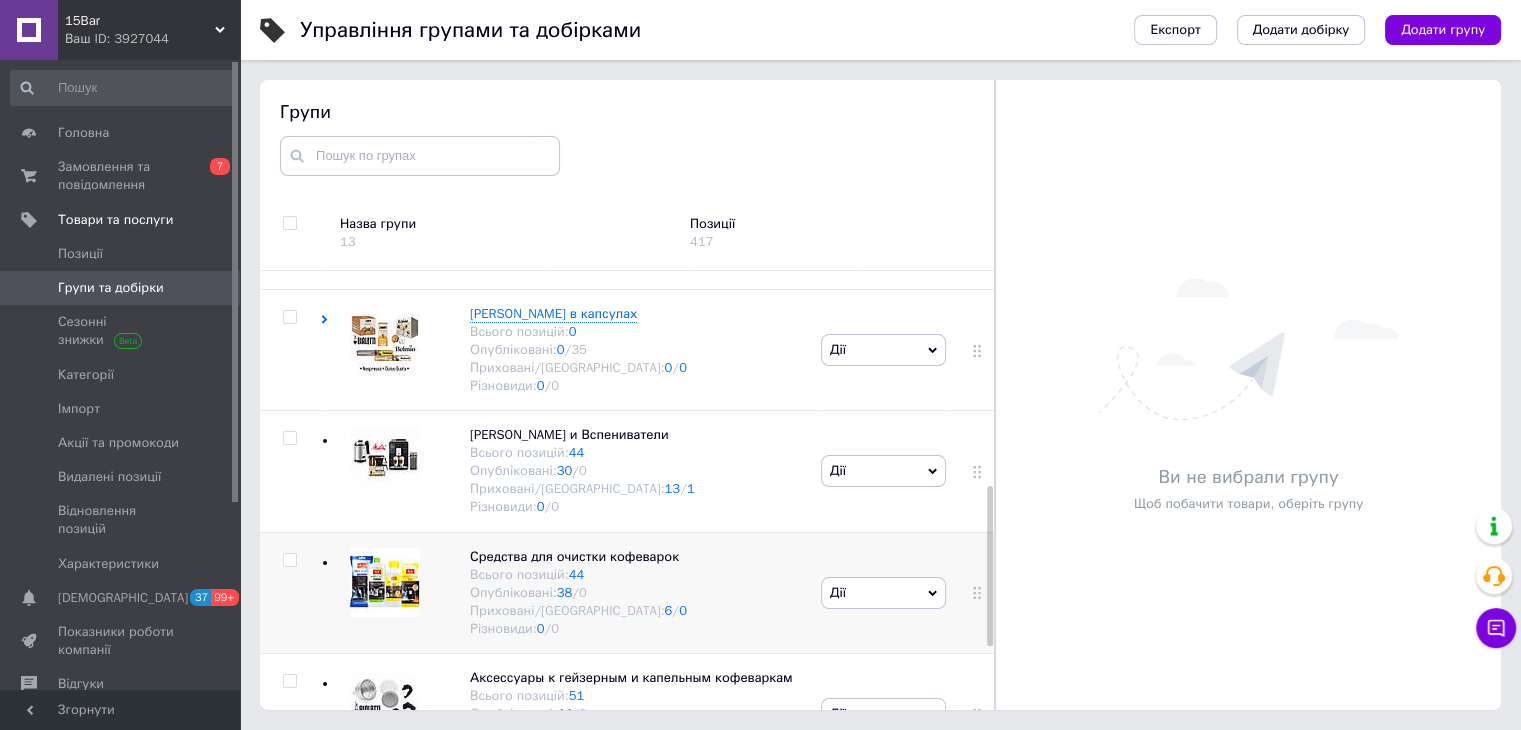 click on "Средства для очистки кофеварок Всього позицій:  44 Опубліковані:  38  /  0 Приховані/Видалені:  6  /  0 Різновиди:  0  /  0" at bounding box center [568, 592] 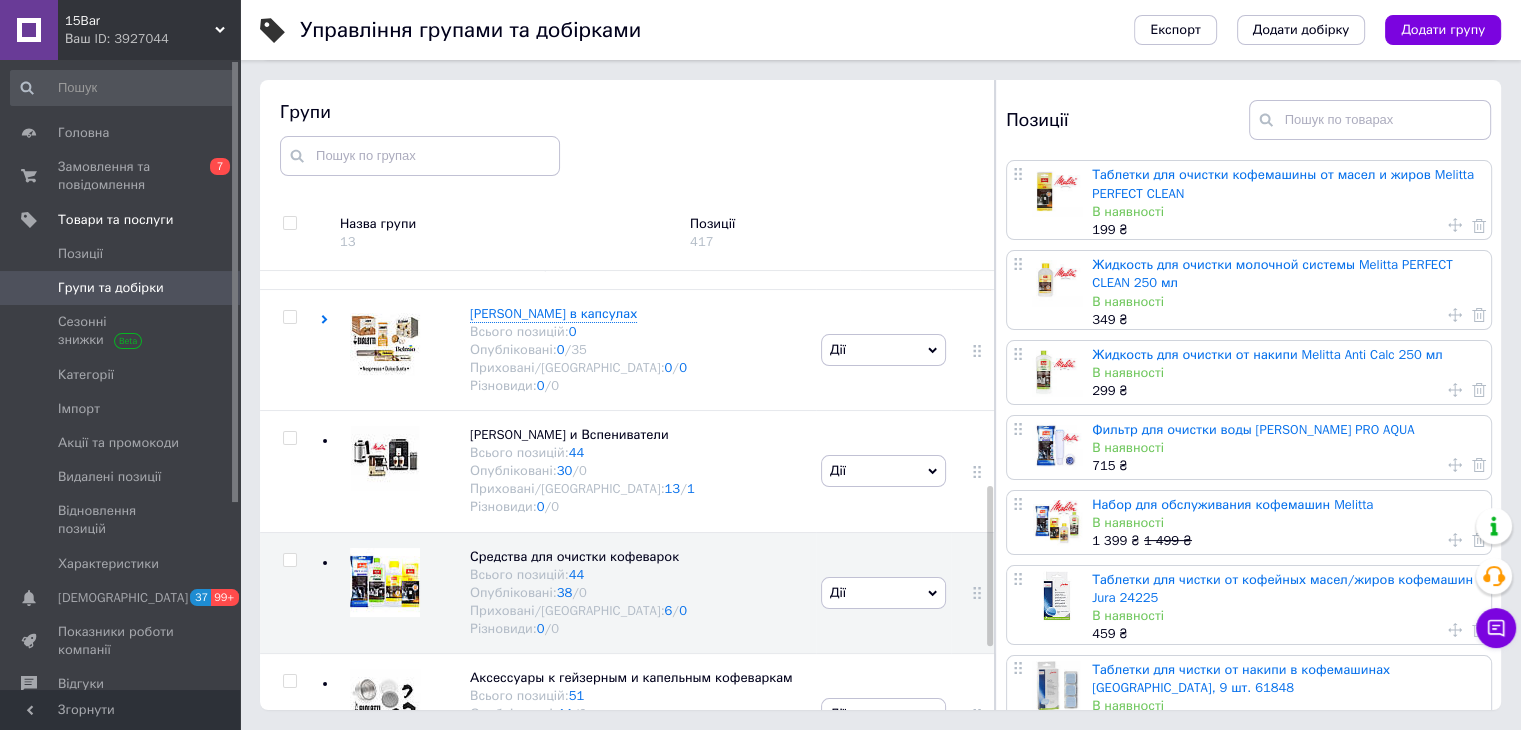click on "Таблетки для очистки кофемашины от масел и жиров Melitta PERFECT CLEAN В наявності 199   ₴ Жидкость для очистки молочной системы Melitta PERFECT CLEAN 250 мл В наявності 349   ₴ Жидкость для очистки от накипи Melitta Anti Calc 250 мл В наявності 299   ₴ Фильтр для очистки воды Melitta Caffeo PRO AQUA В наявності 715   ₴ Набор для обслуживания кофемашин Melitta В наявності 1 399   ₴   1 499   ₴ Таблетки для чистки от кофейных масел/жиров кофемашин Jura 24225 В наявності 459   ₴ Таблетки для чистки от накипи в кофемашинах Jura, 9 шт. 61848 В наявності 629   ₴   699   ₴ Таблетки для чистки от накипи кофеварок Siemens TZ80002 В наявності 465   ₴" at bounding box center (1251, 1997) 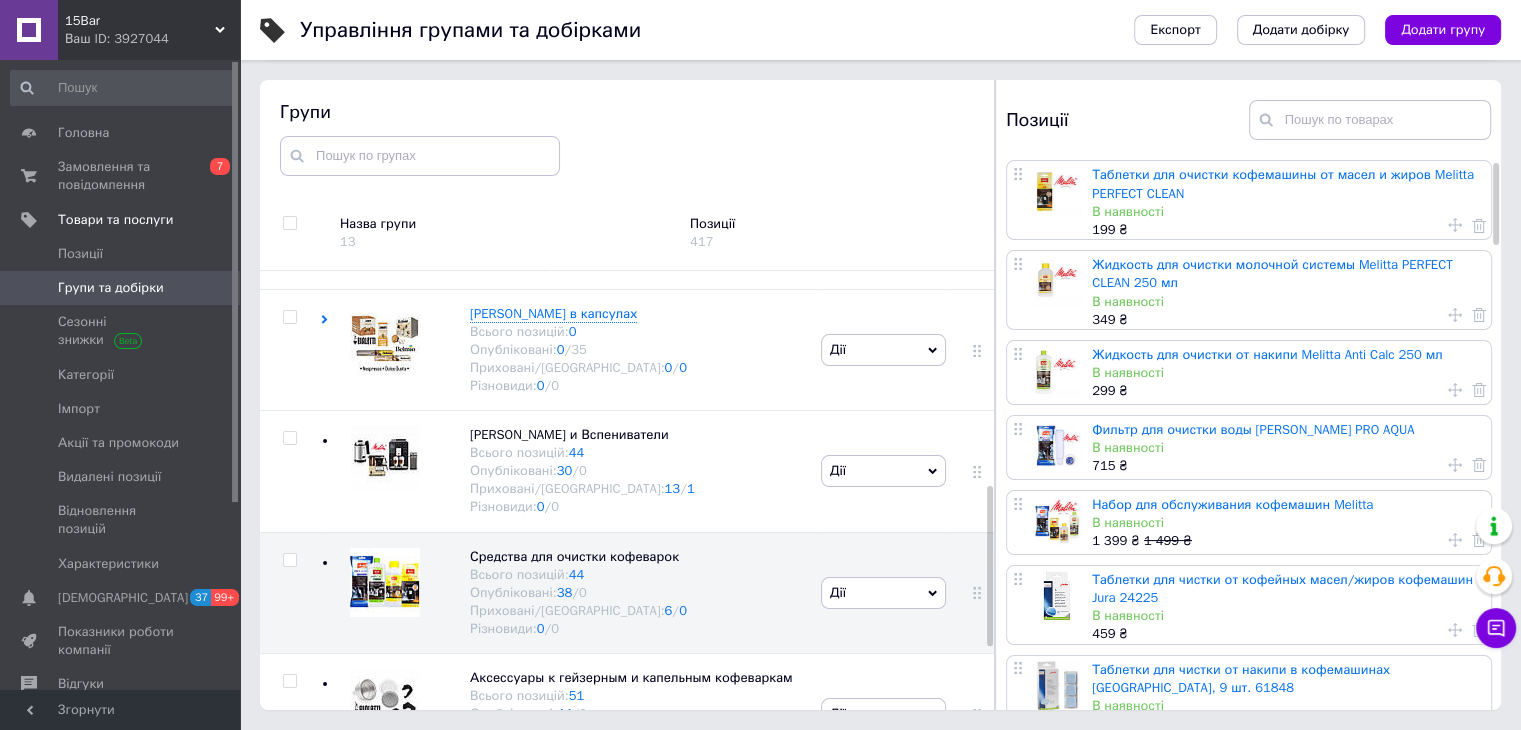 scroll, scrollTop: 40, scrollLeft: 0, axis: vertical 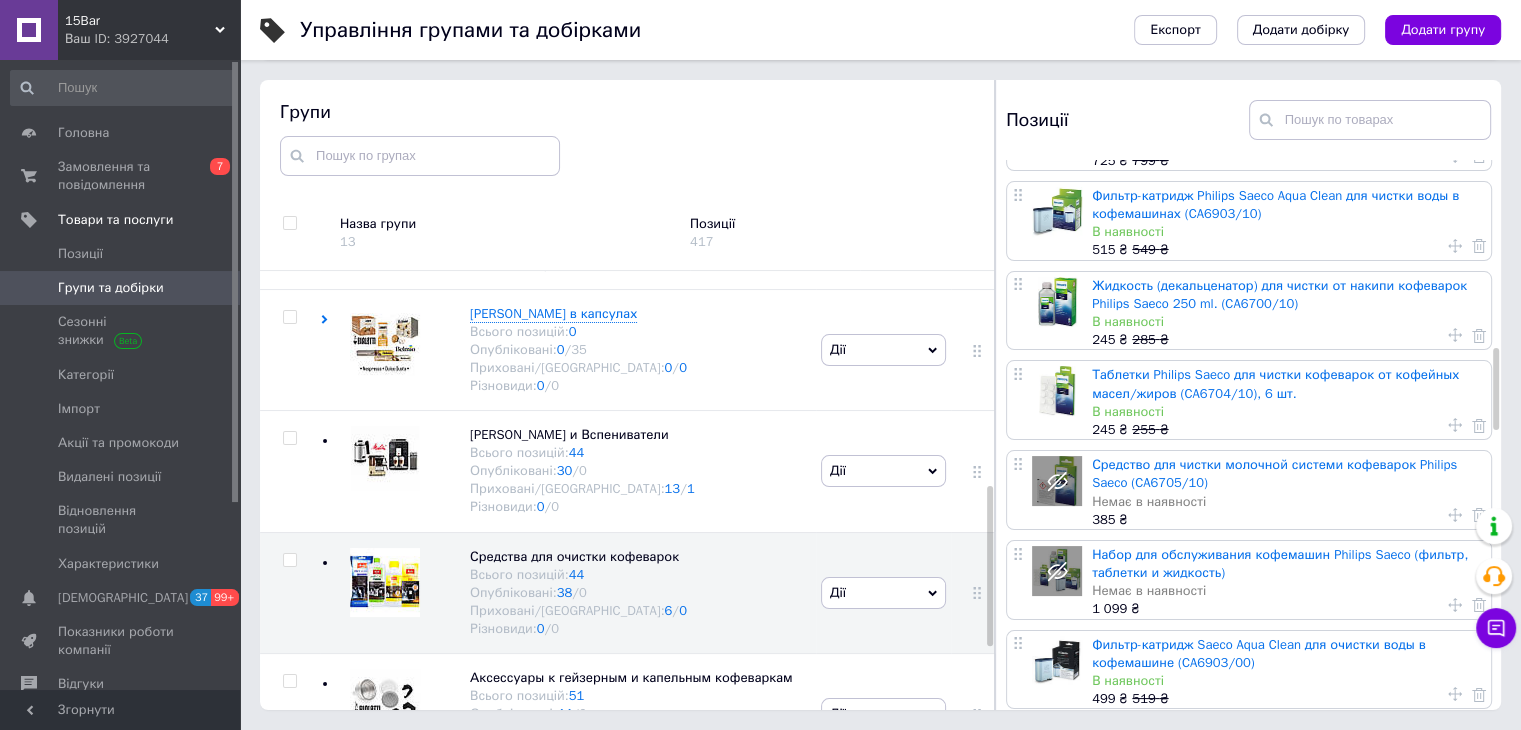 drag, startPoint x: 1493, startPoint y: 197, endPoint x: 1508, endPoint y: 377, distance: 180.62392 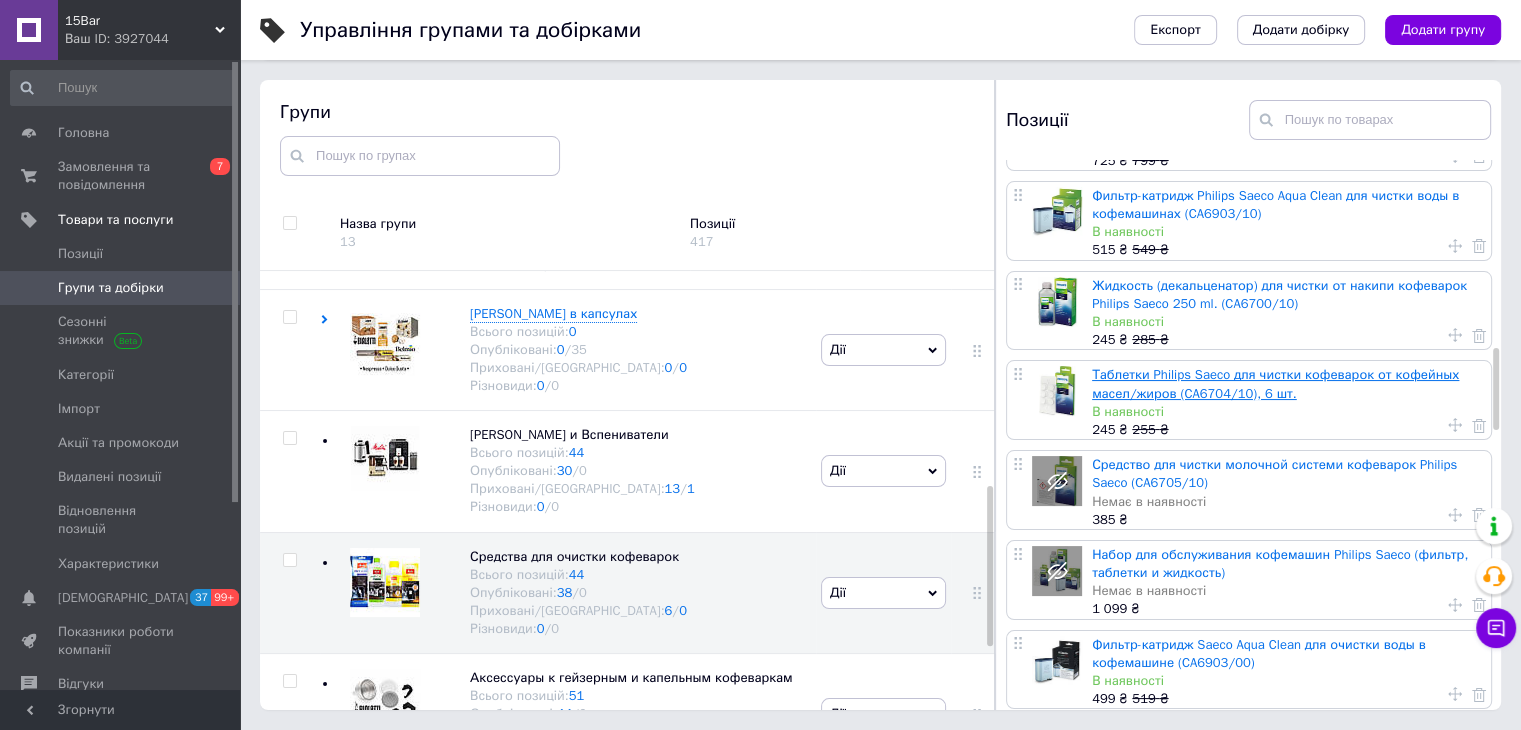click on "Таблетки Philips Saeco для чистки кофеварок от кофейных масел/жиров (CA6704/10), 6 шт." at bounding box center [1275, 383] 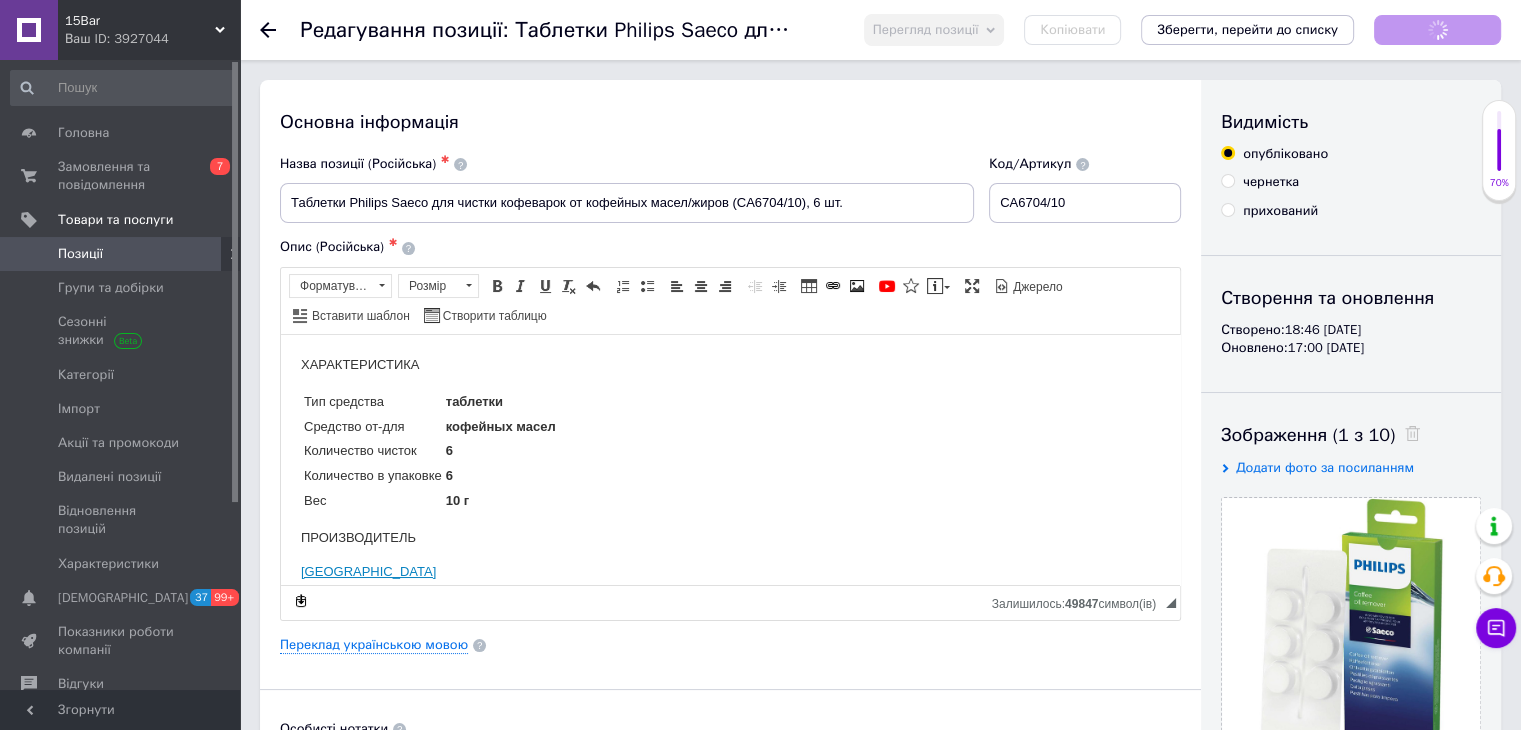 scroll, scrollTop: 0, scrollLeft: 0, axis: both 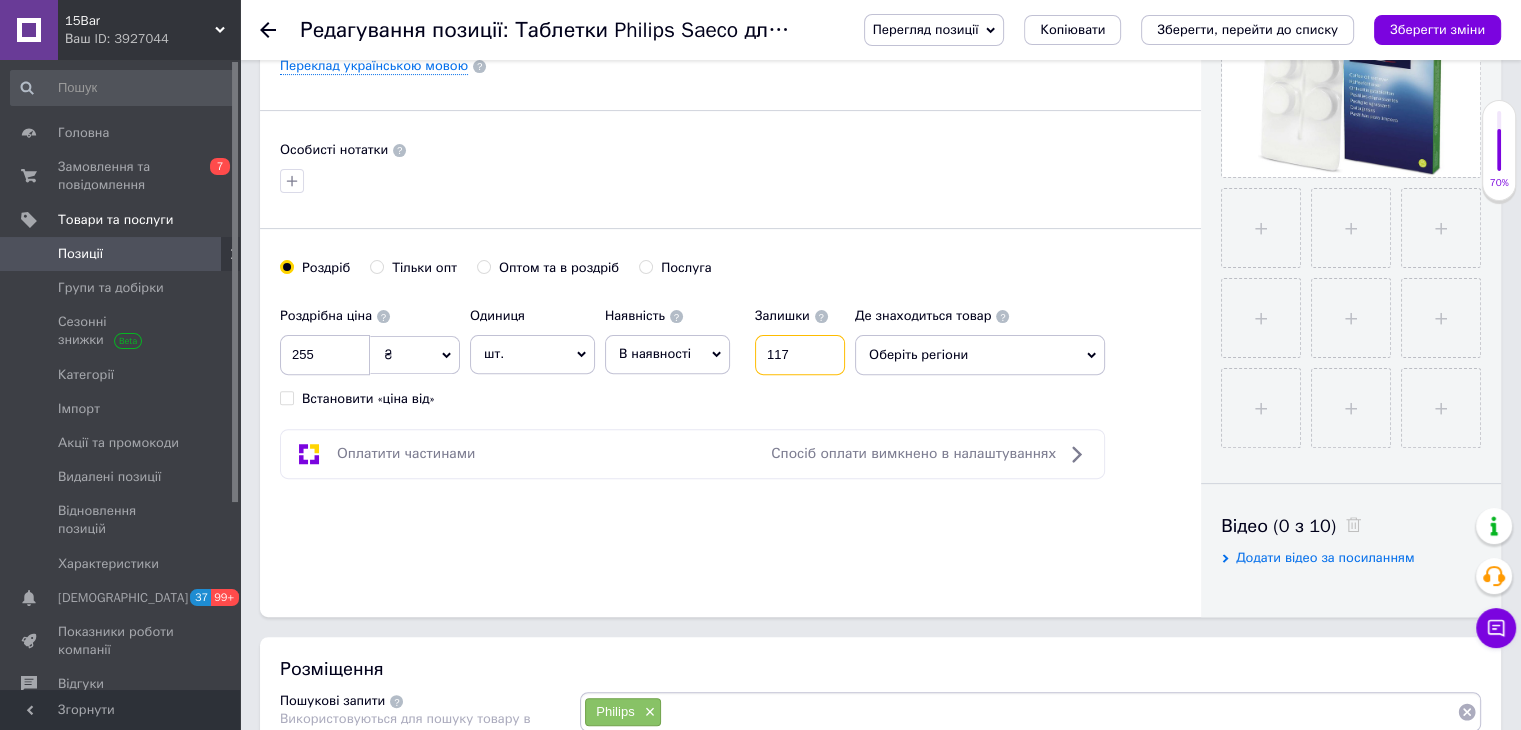 click on "117" at bounding box center [800, 355] 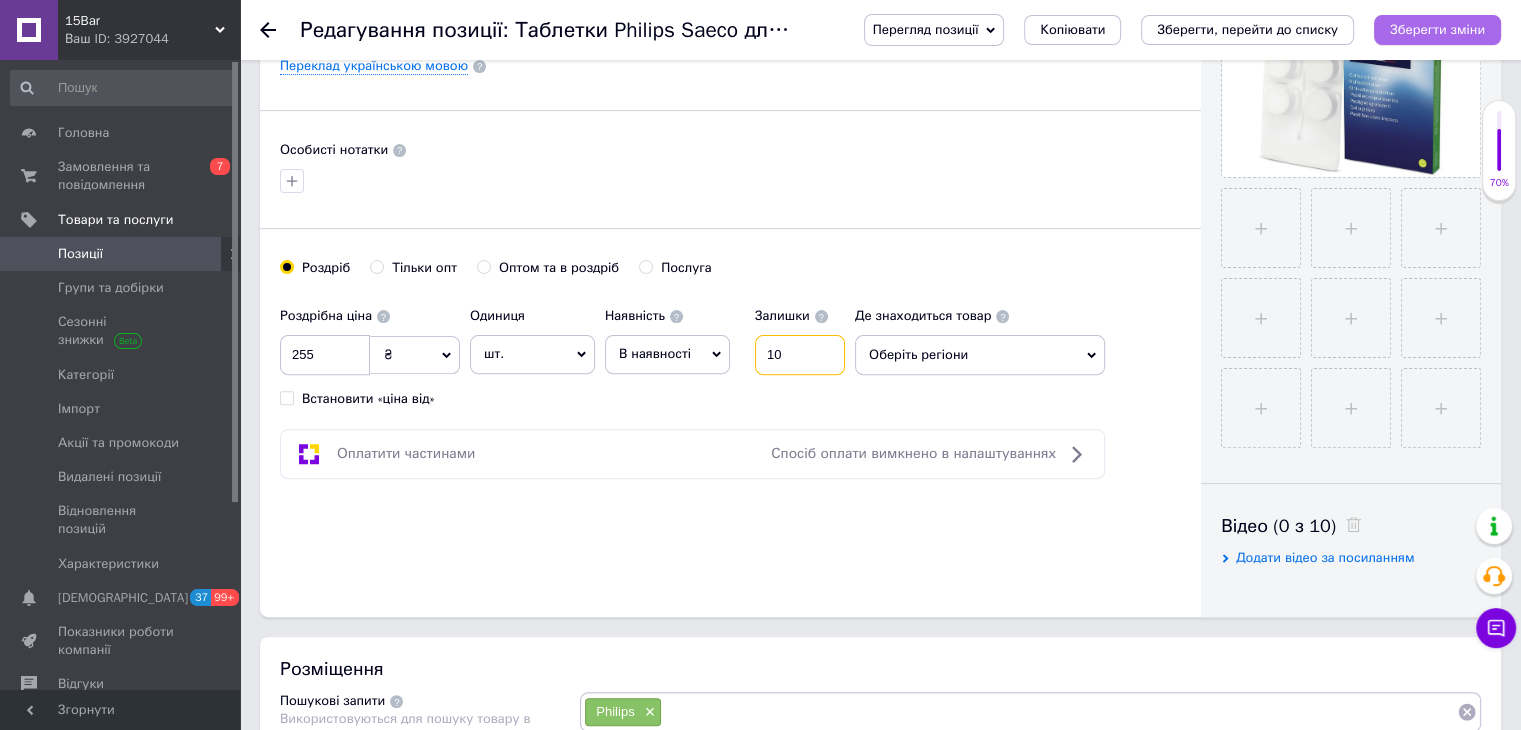 type on "10" 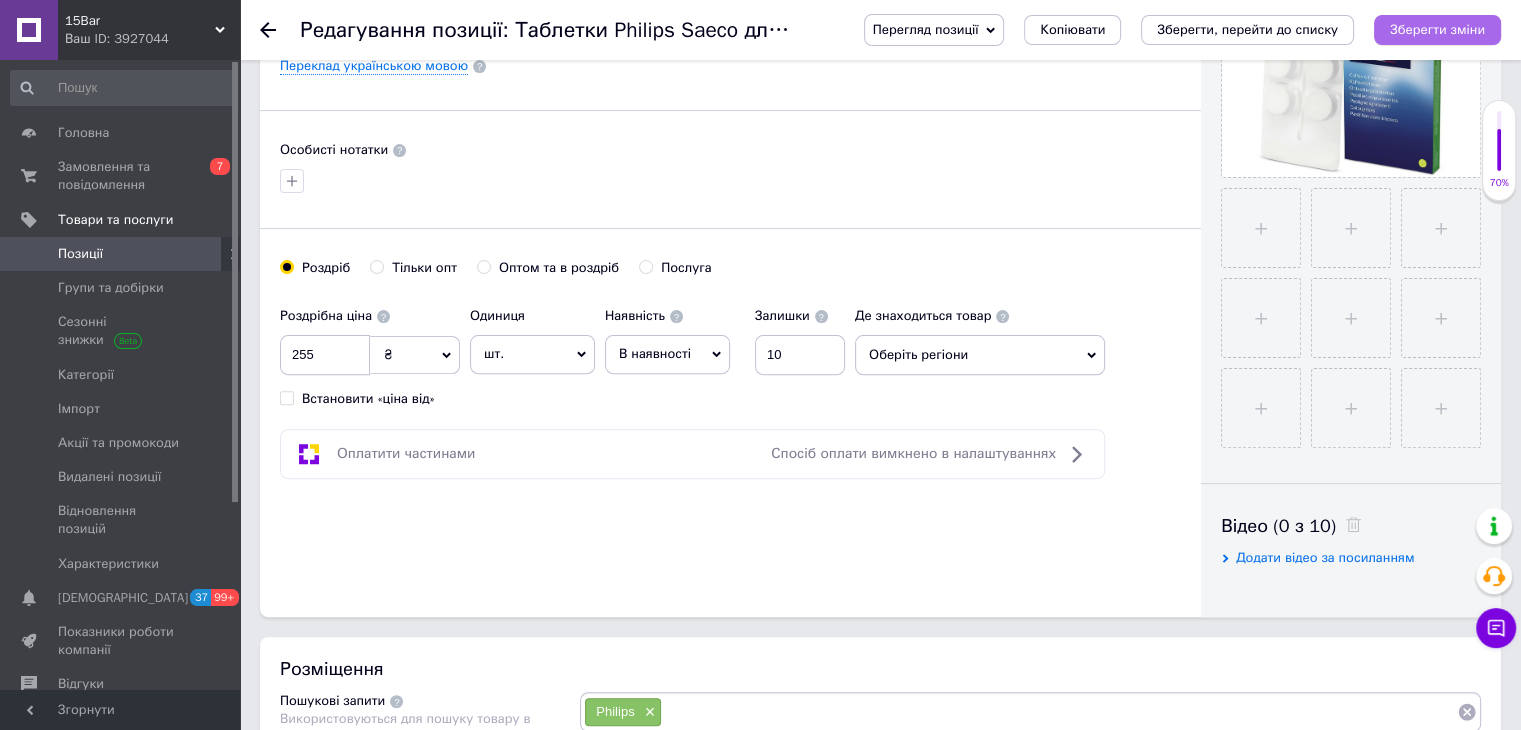 click on "Зберегти зміни" at bounding box center [1437, 29] 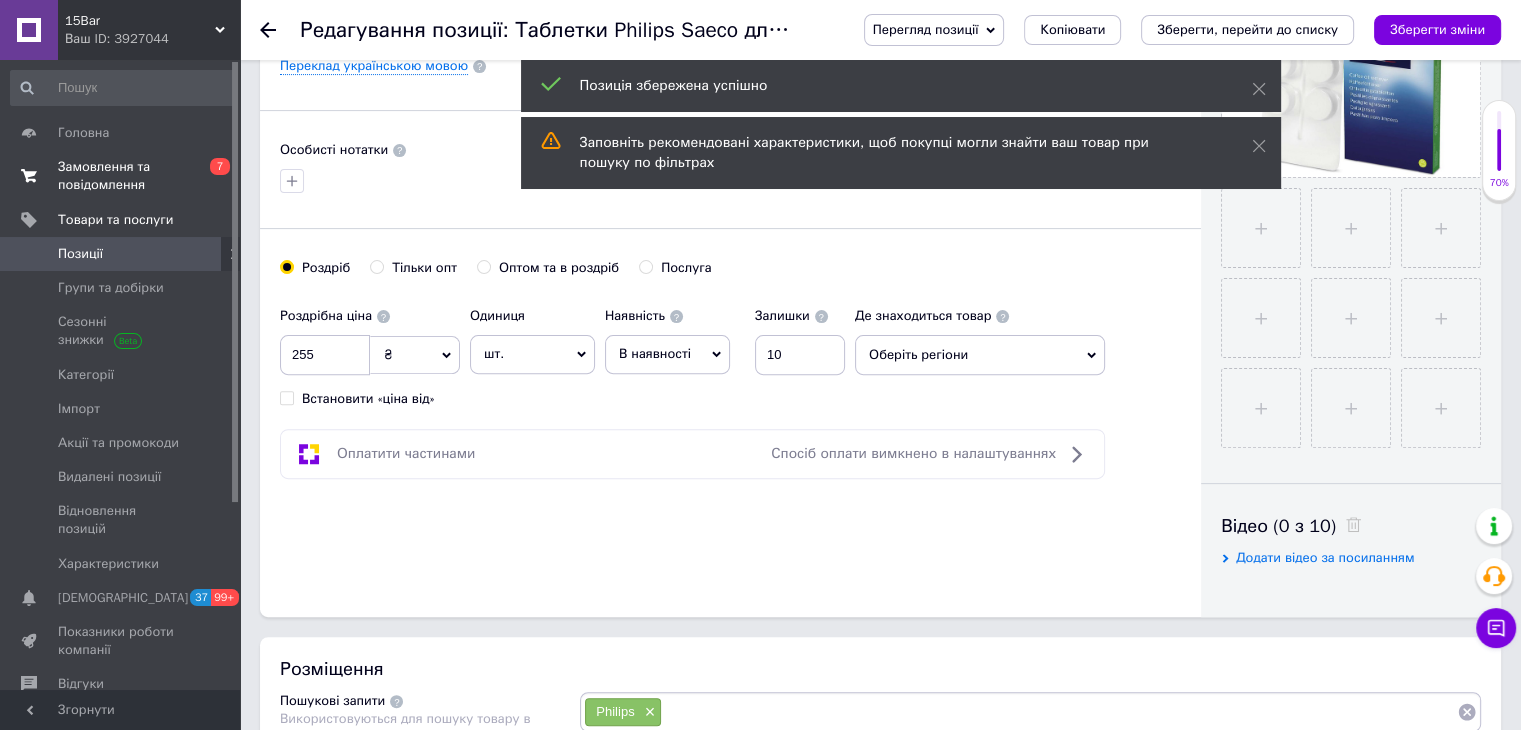 click on "Замовлення та повідомлення" at bounding box center [121, 176] 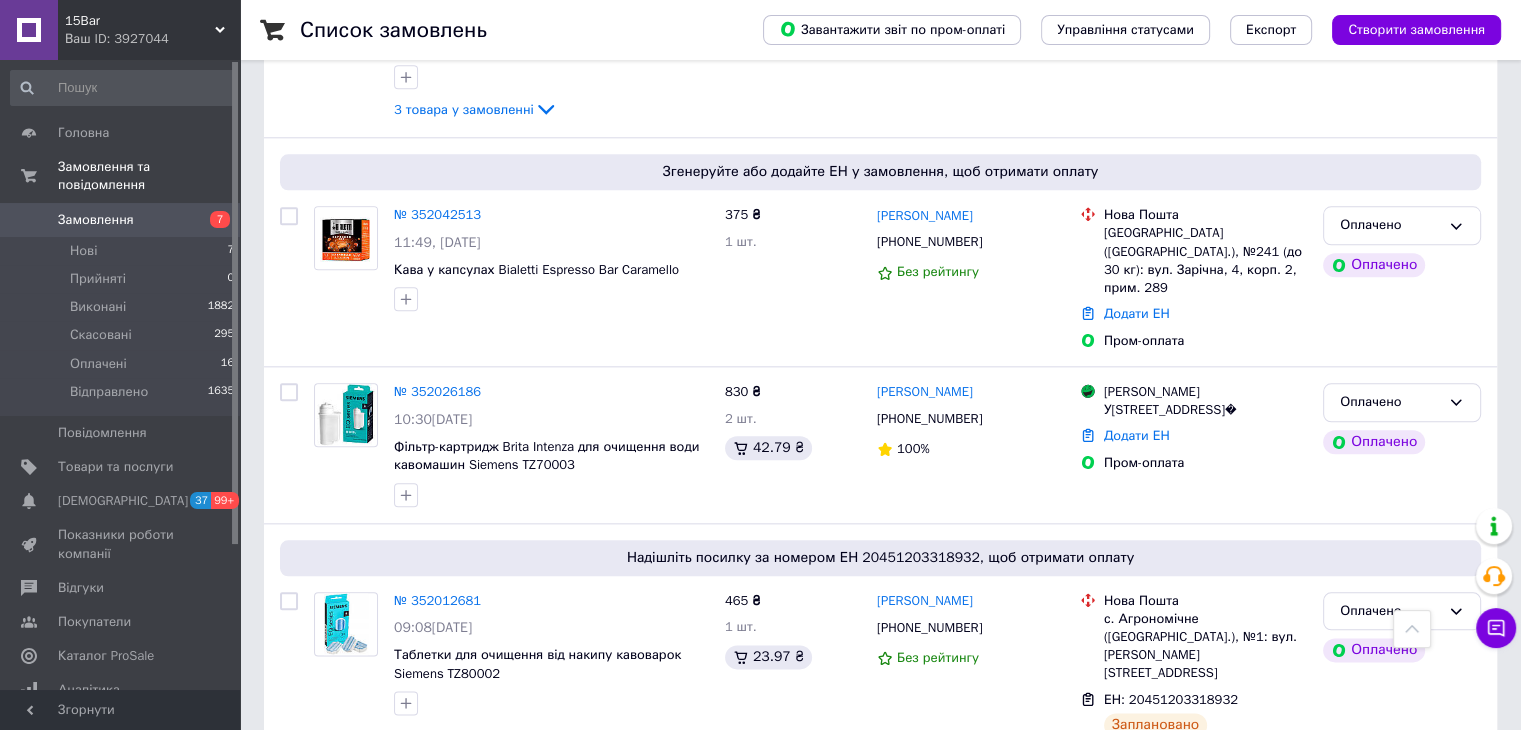 scroll, scrollTop: 2804, scrollLeft: 0, axis: vertical 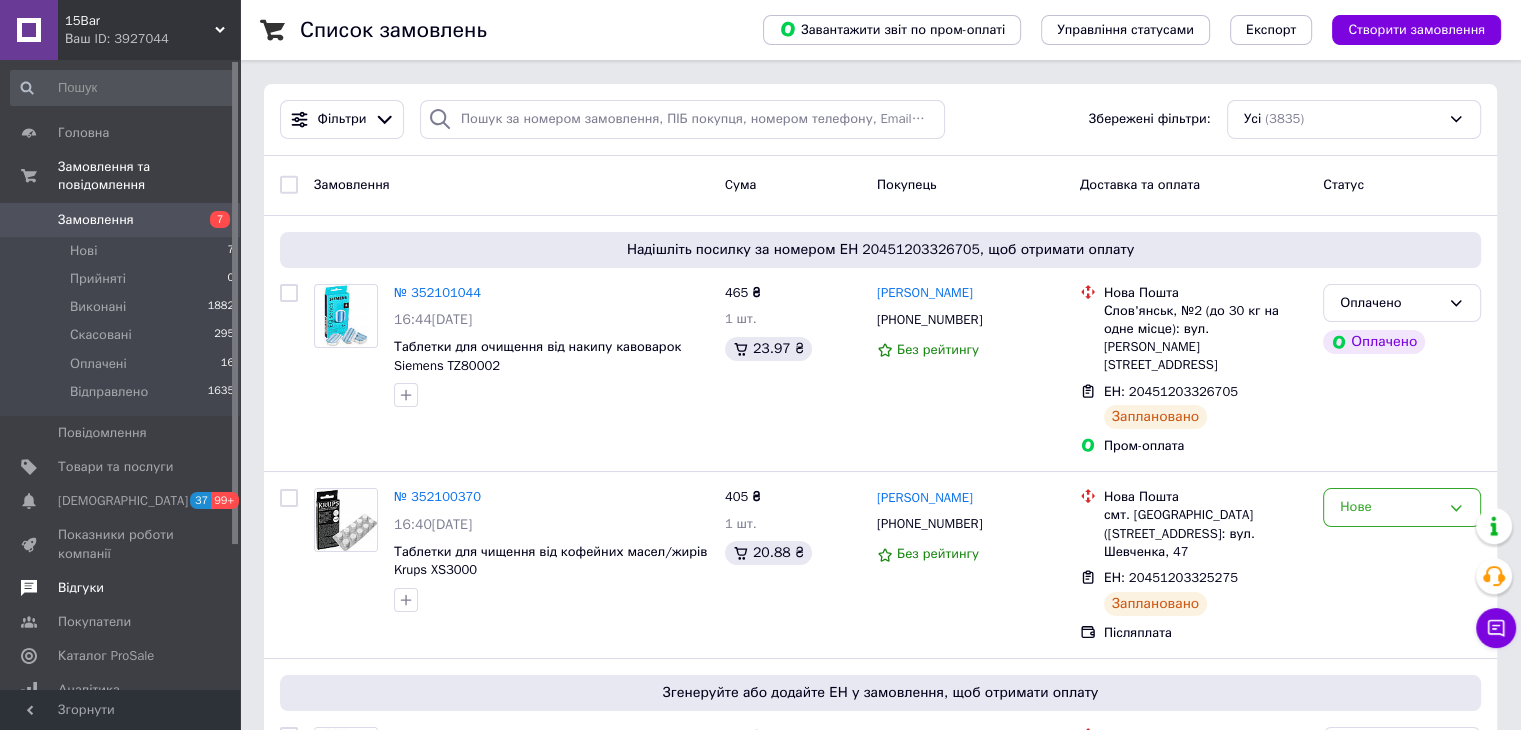 click on "Відгуки" at bounding box center (81, 588) 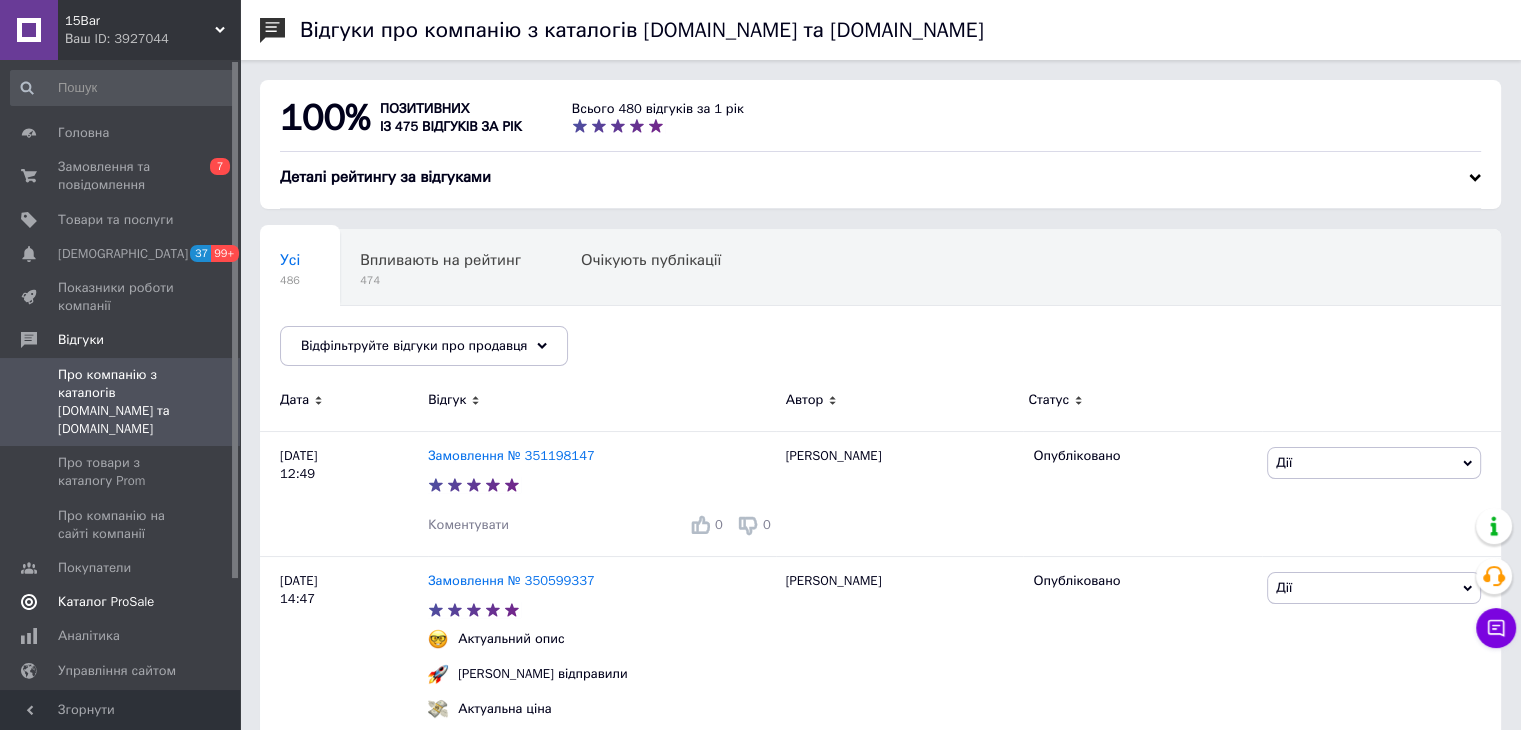 click on "Каталог ProSale" at bounding box center [106, 602] 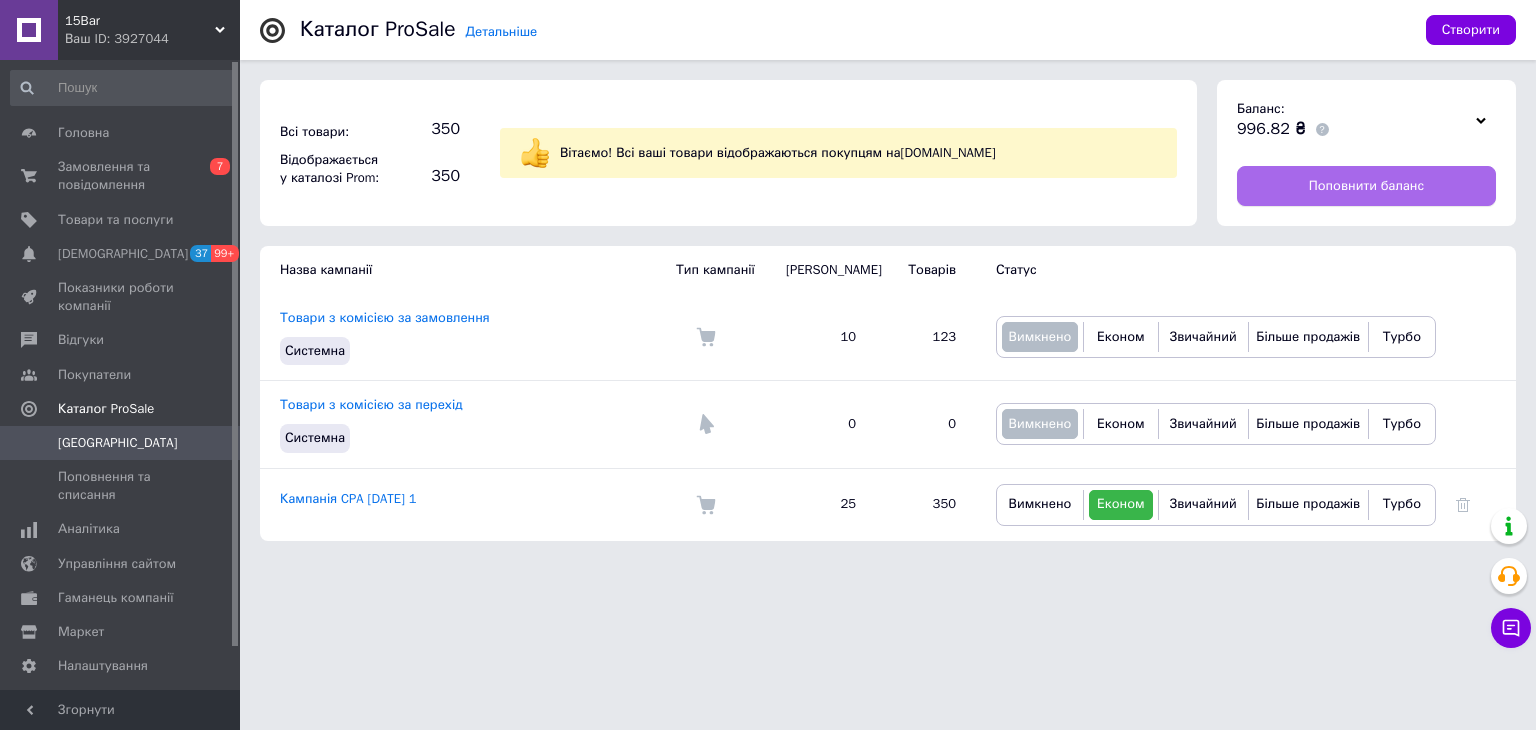 click on "Поповнити баланс" at bounding box center [1366, 186] 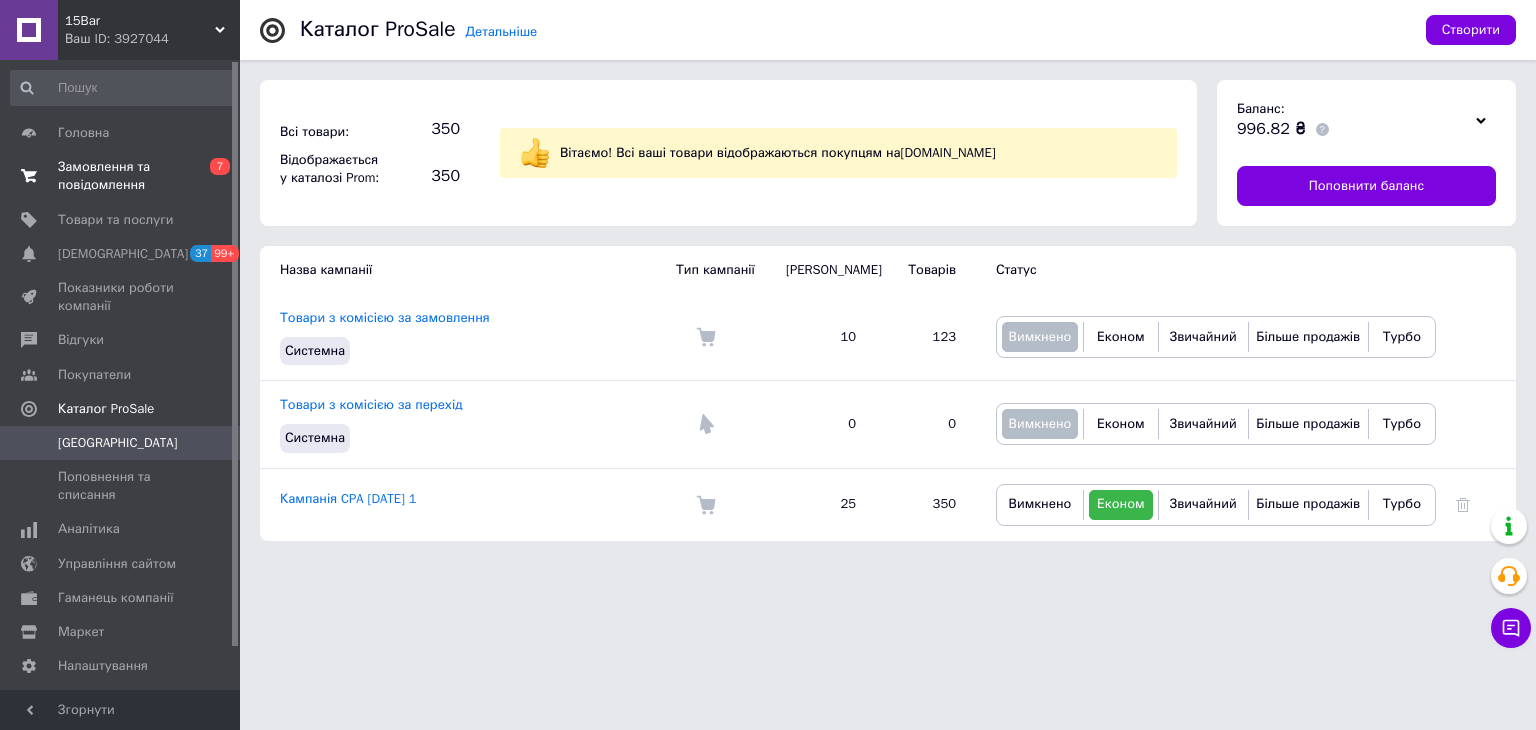 click on "Замовлення та повідомлення" at bounding box center (121, 176) 